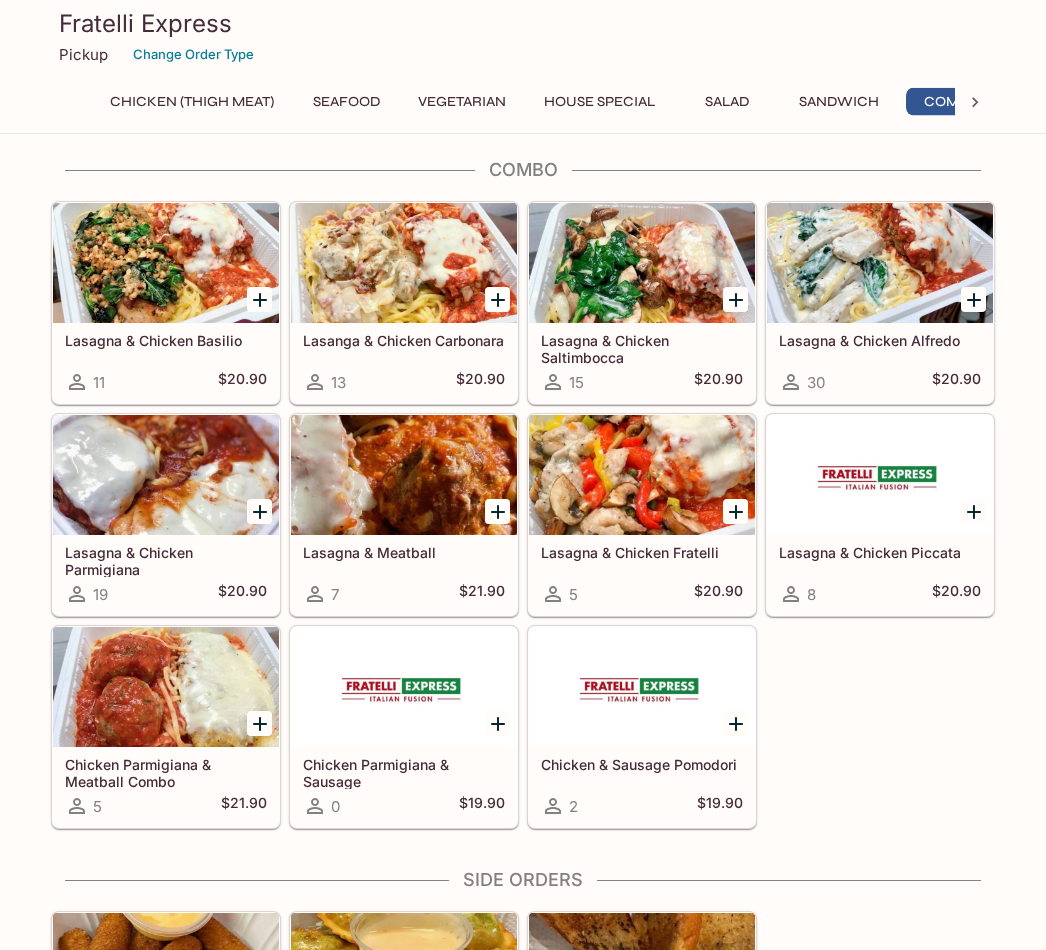 scroll, scrollTop: 3232, scrollLeft: 0, axis: vertical 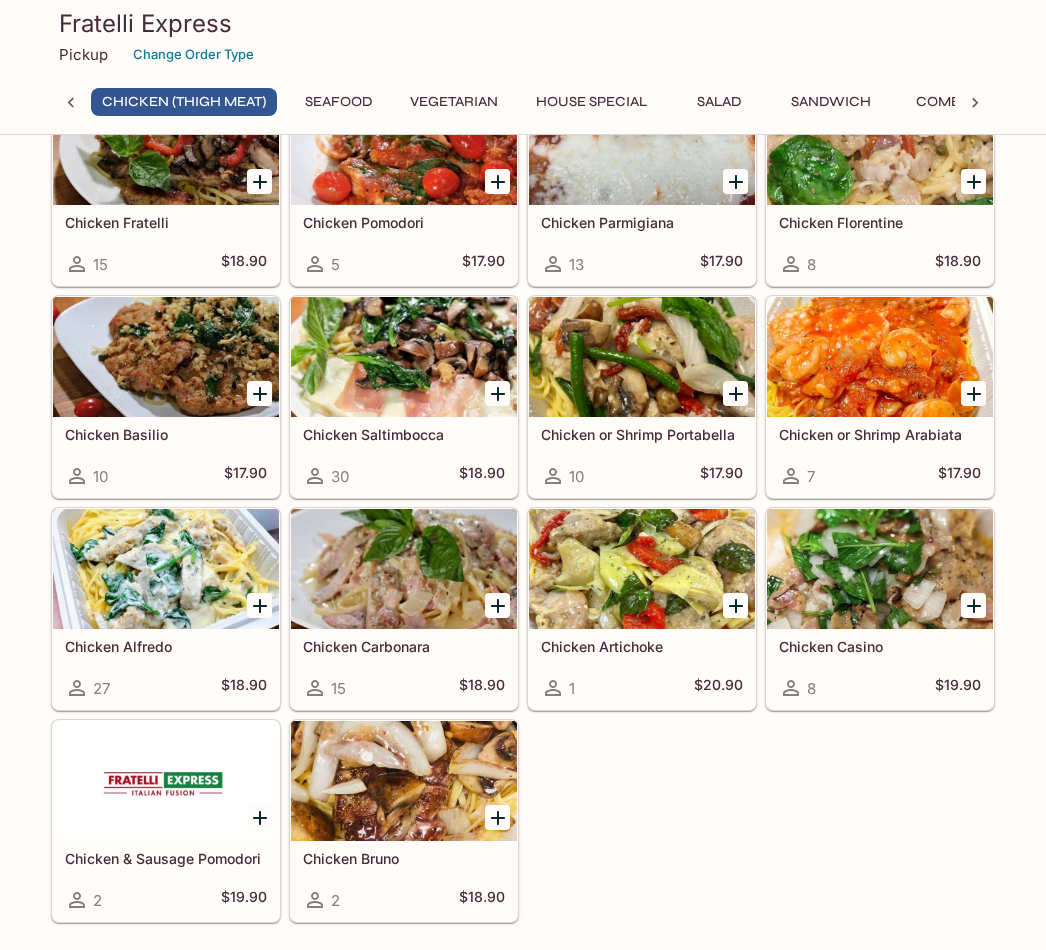 click at bounding box center (166, 569) 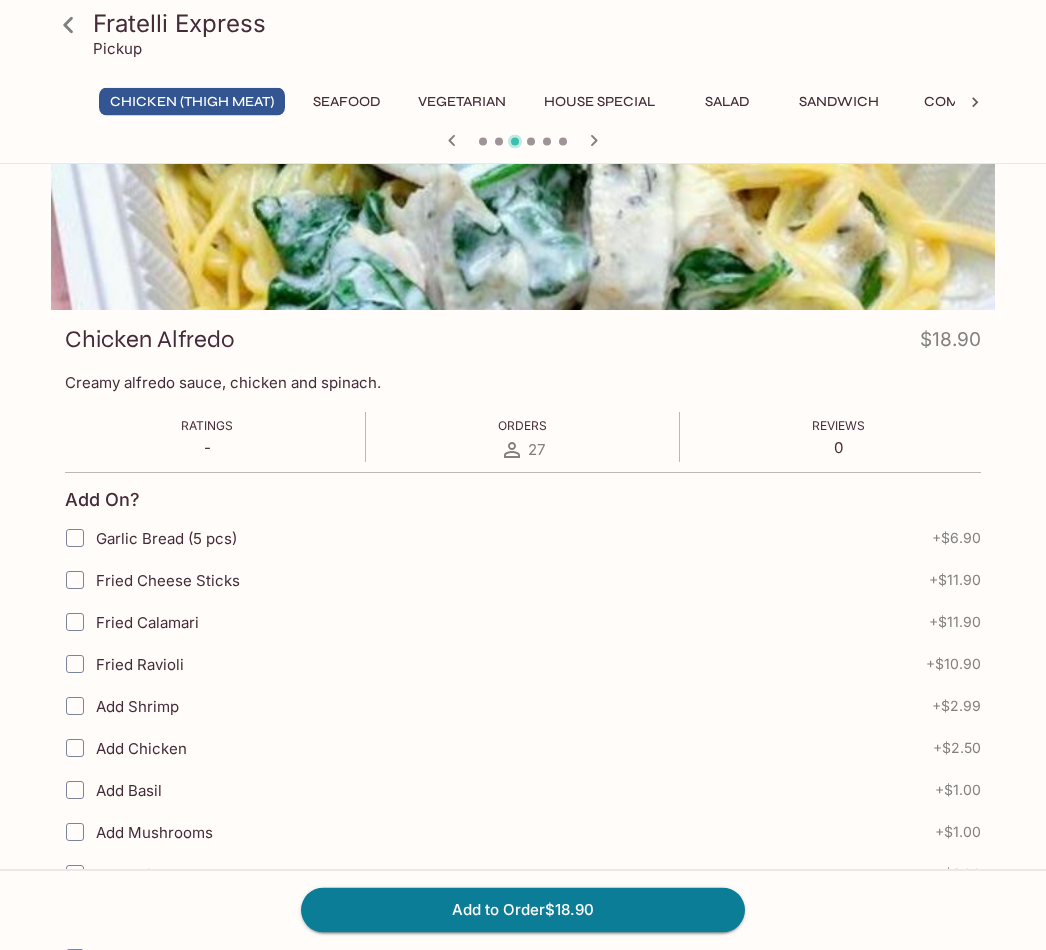 scroll, scrollTop: 0, scrollLeft: 0, axis: both 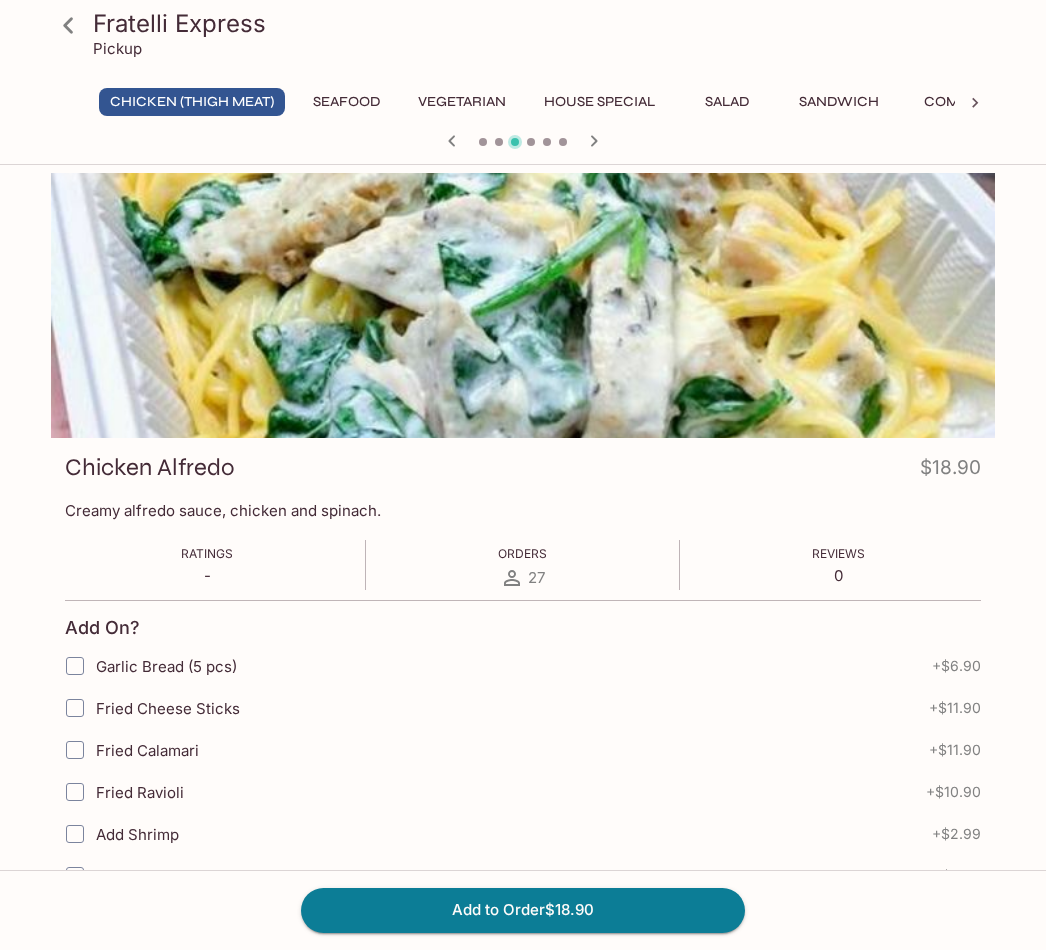 click on "Sandwich" at bounding box center [839, 102] 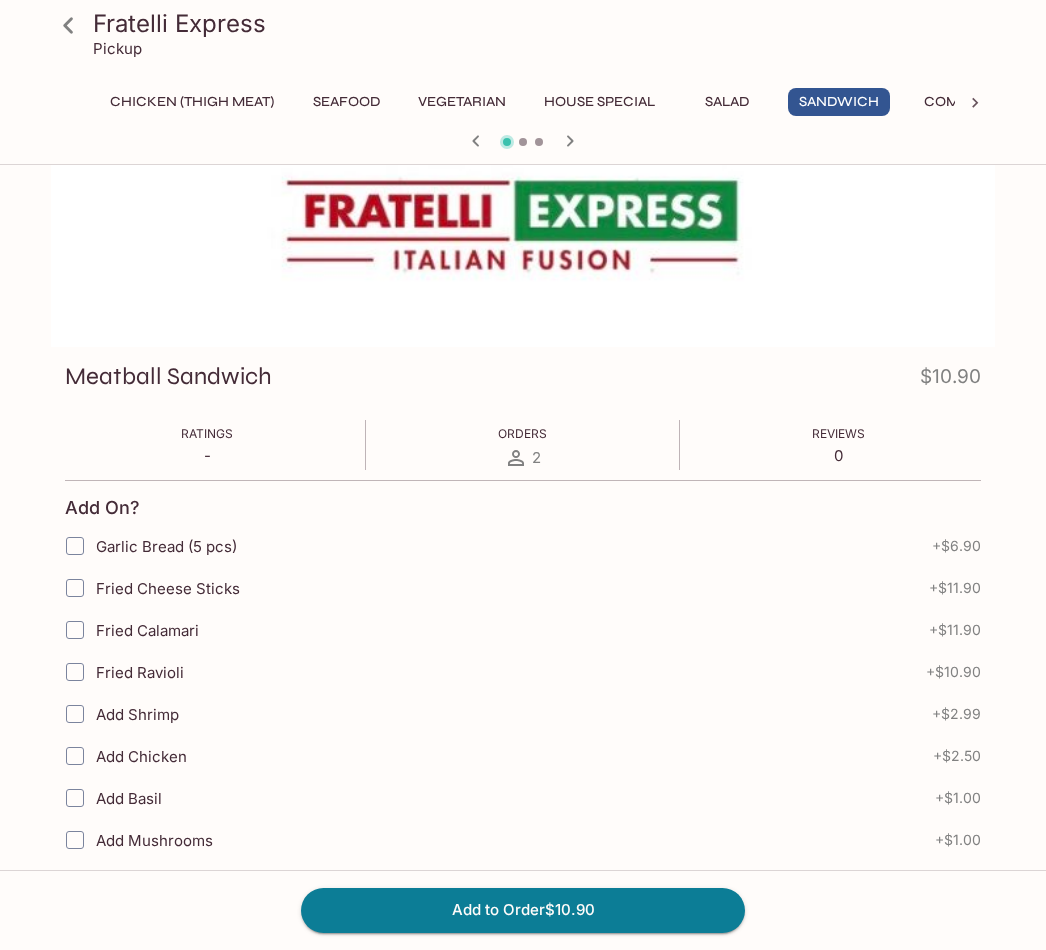 scroll, scrollTop: 0, scrollLeft: 0, axis: both 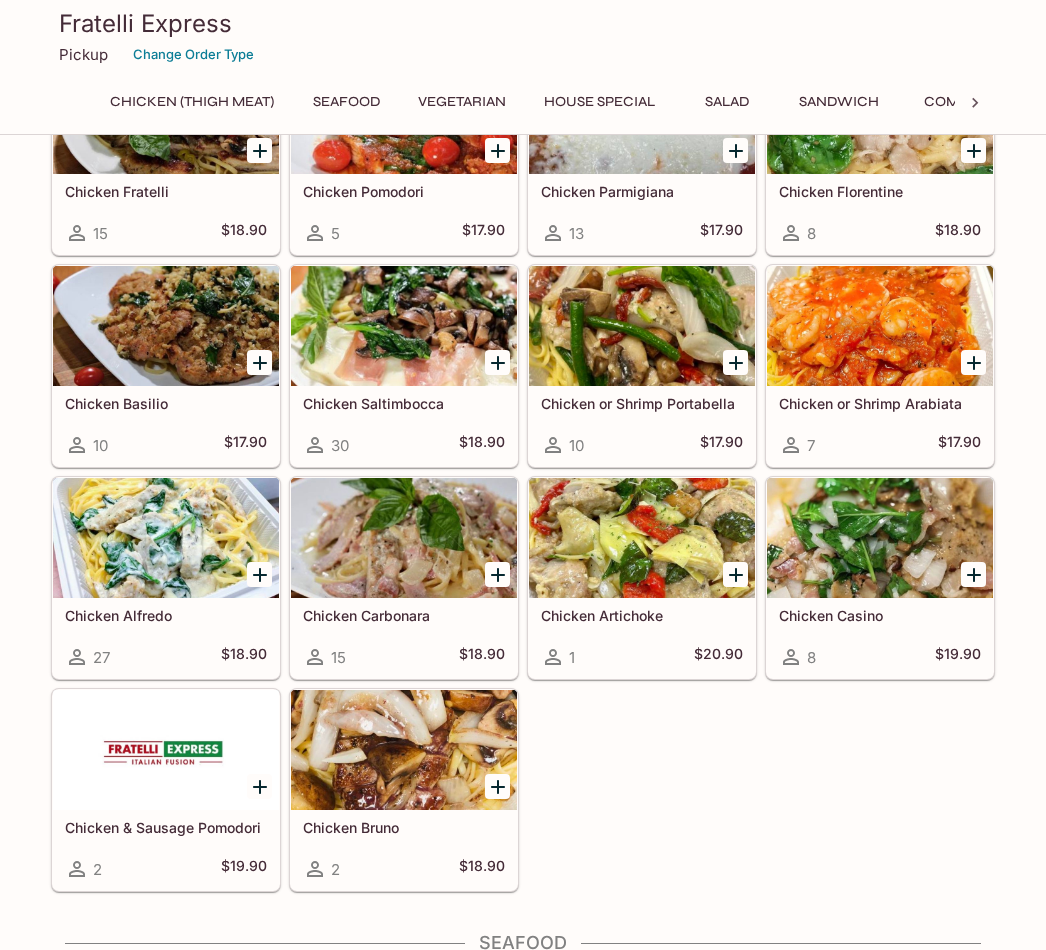 click at bounding box center (404, 326) 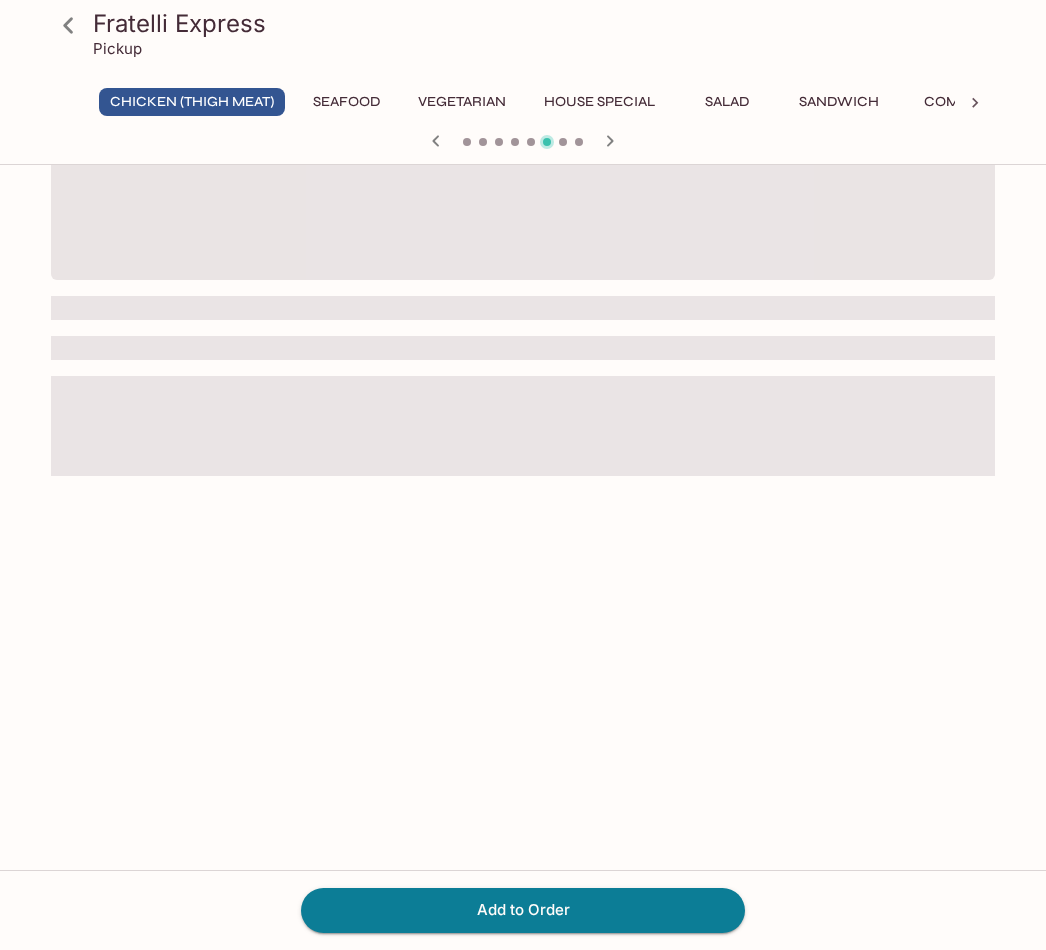 scroll, scrollTop: 0, scrollLeft: 0, axis: both 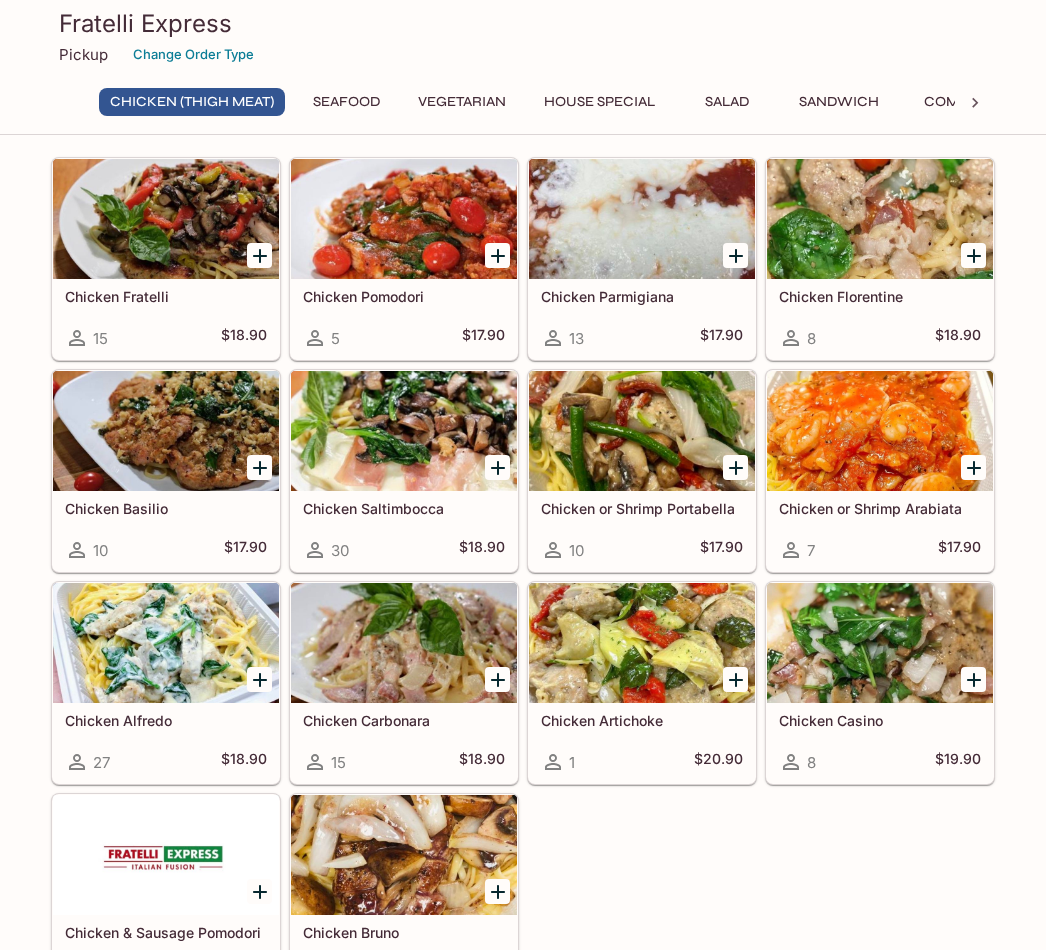 click at bounding box center (166, 219) 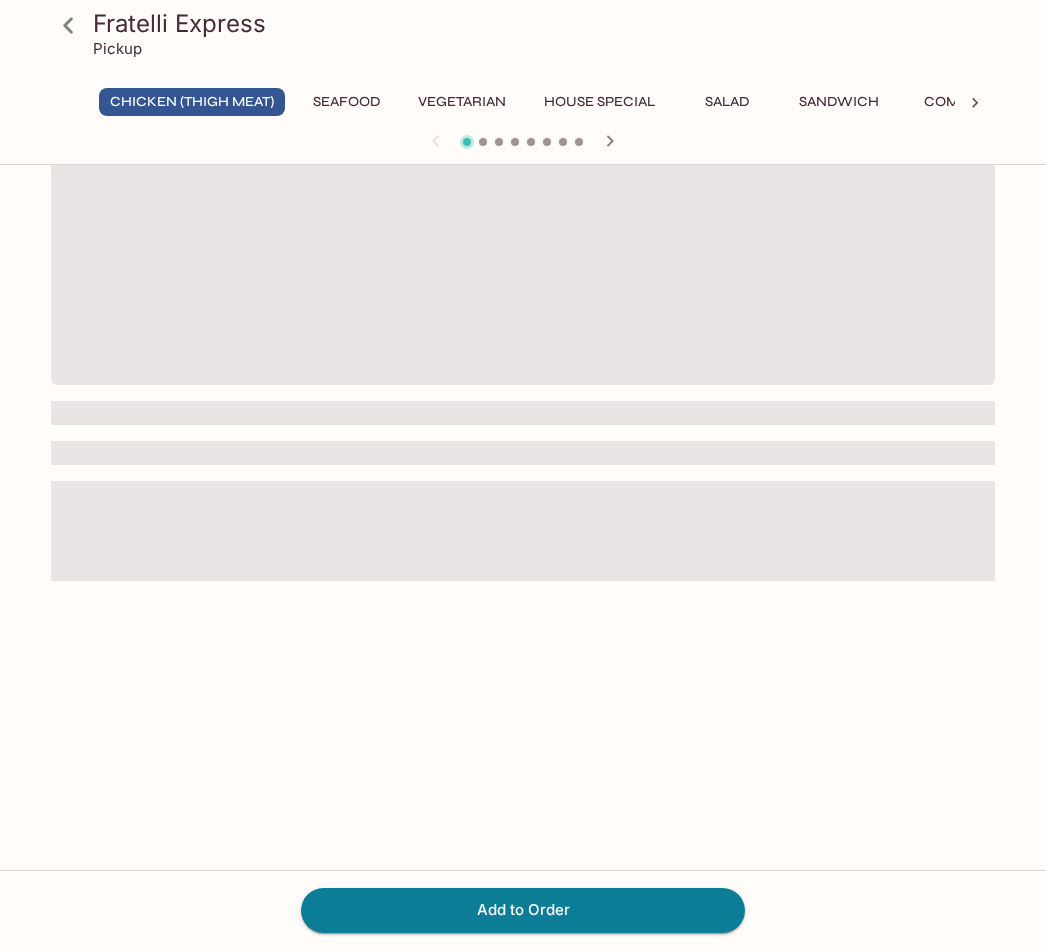 scroll, scrollTop: 0, scrollLeft: 0, axis: both 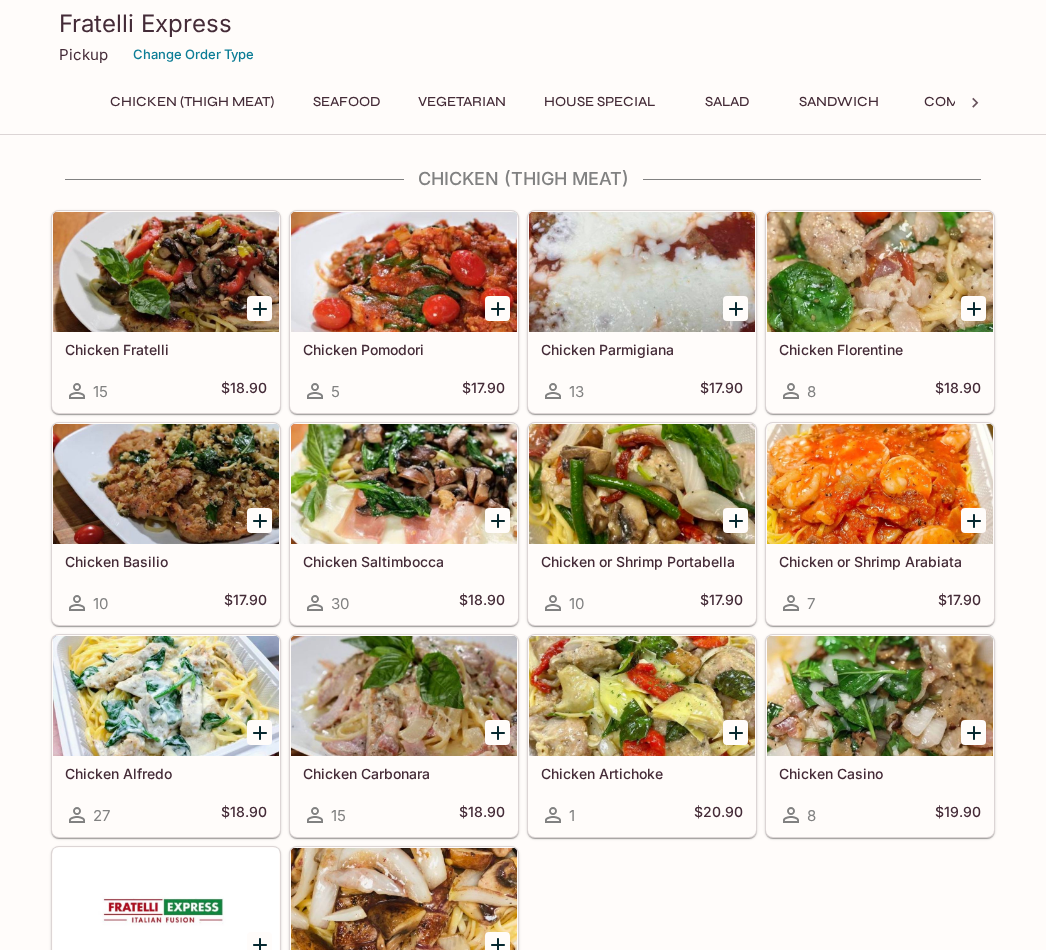 click at bounding box center (880, 272) 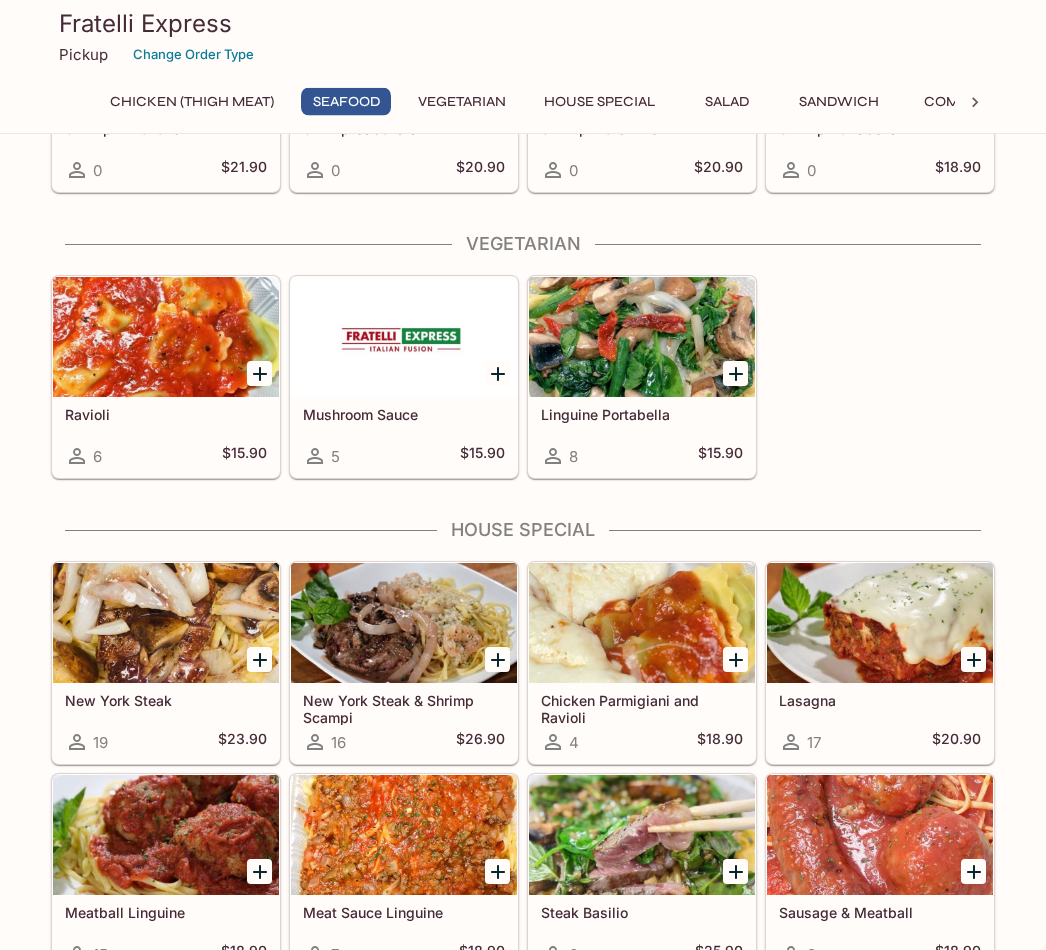 scroll, scrollTop: 1779, scrollLeft: 0, axis: vertical 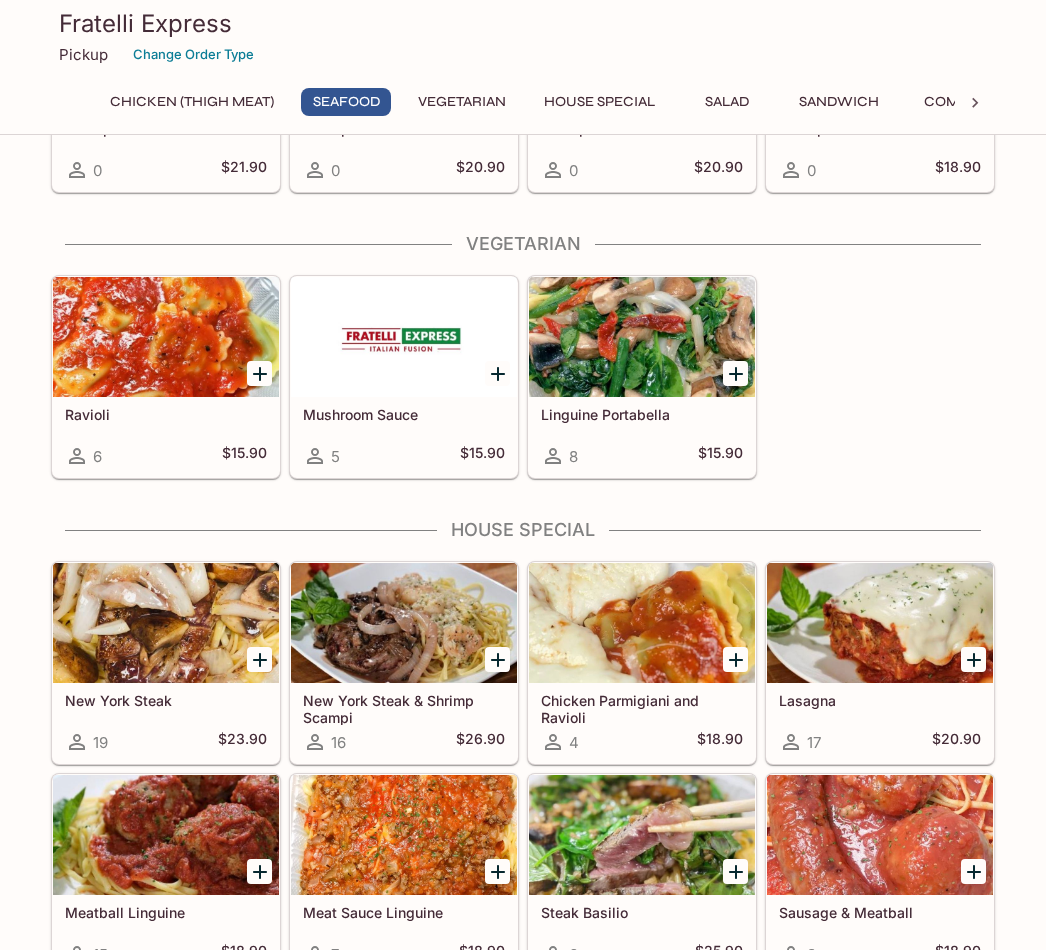 click at bounding box center (642, 337) 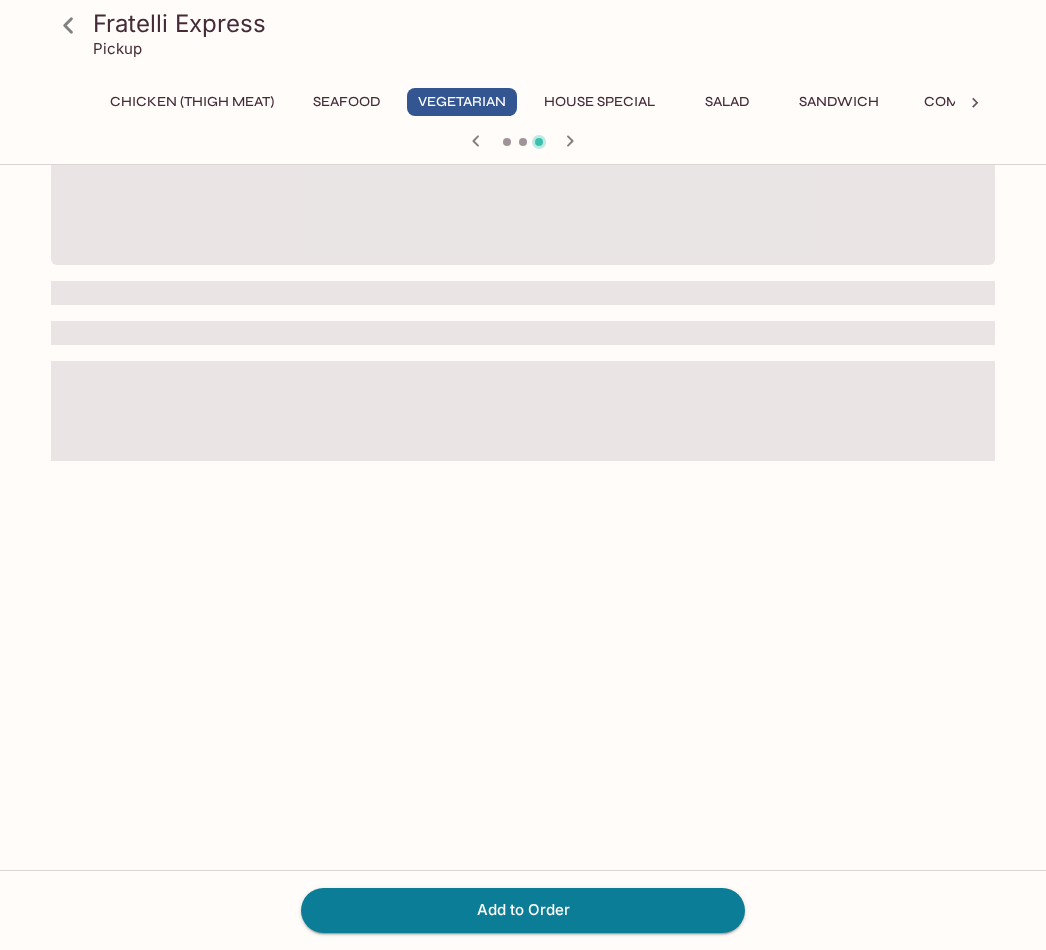 scroll, scrollTop: 0, scrollLeft: 0, axis: both 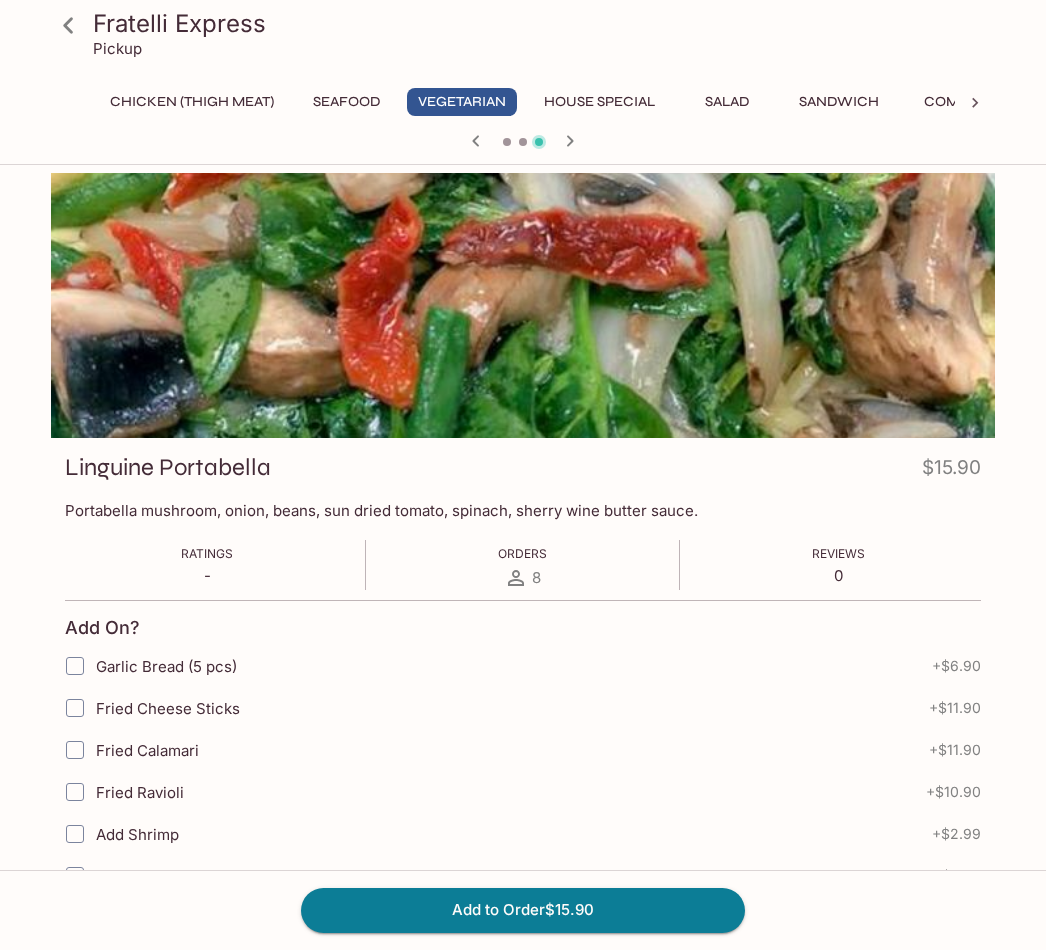 click 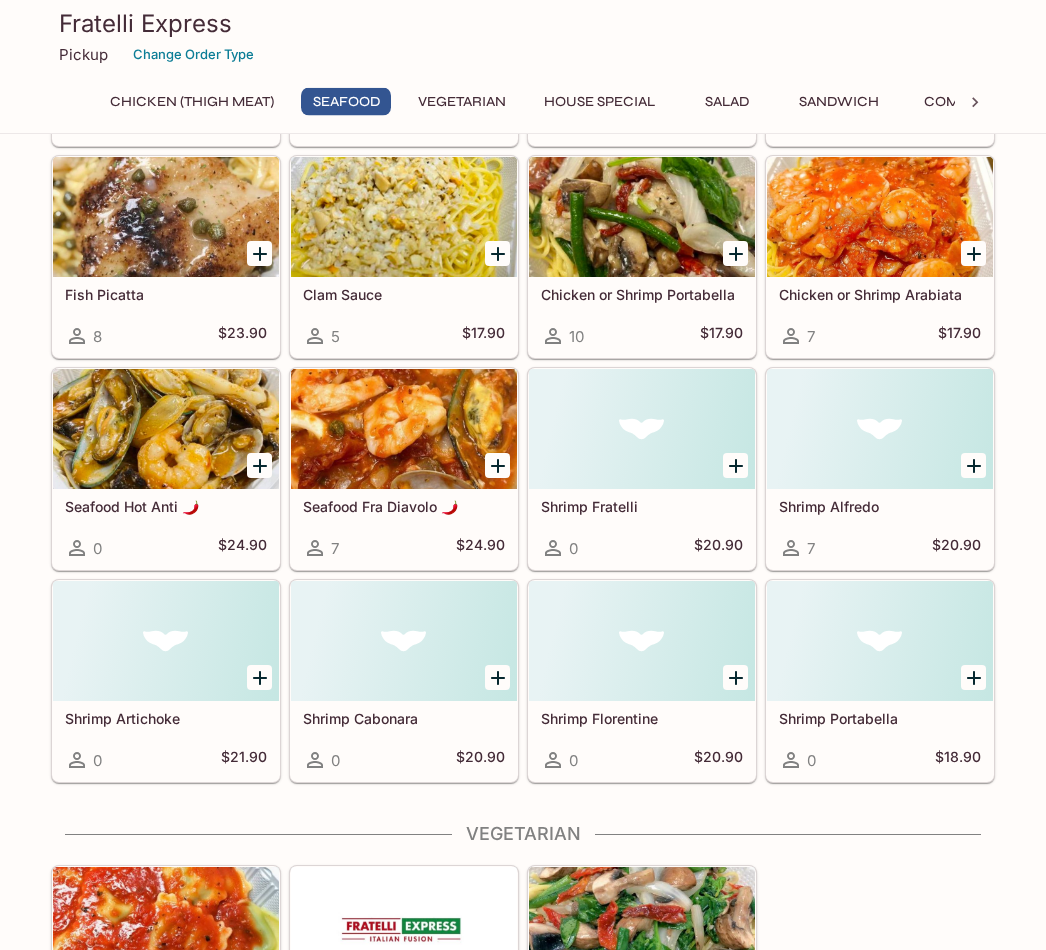 scroll, scrollTop: 1189, scrollLeft: 0, axis: vertical 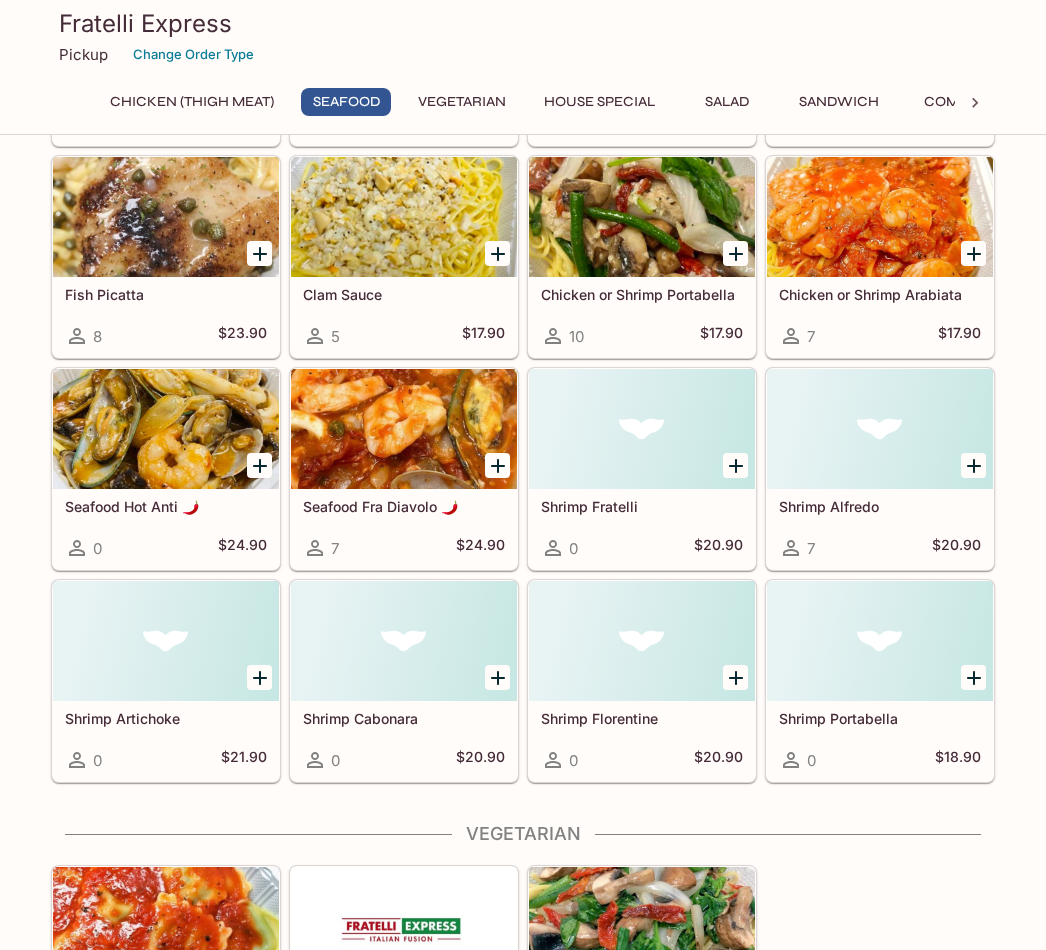 click at bounding box center [404, 217] 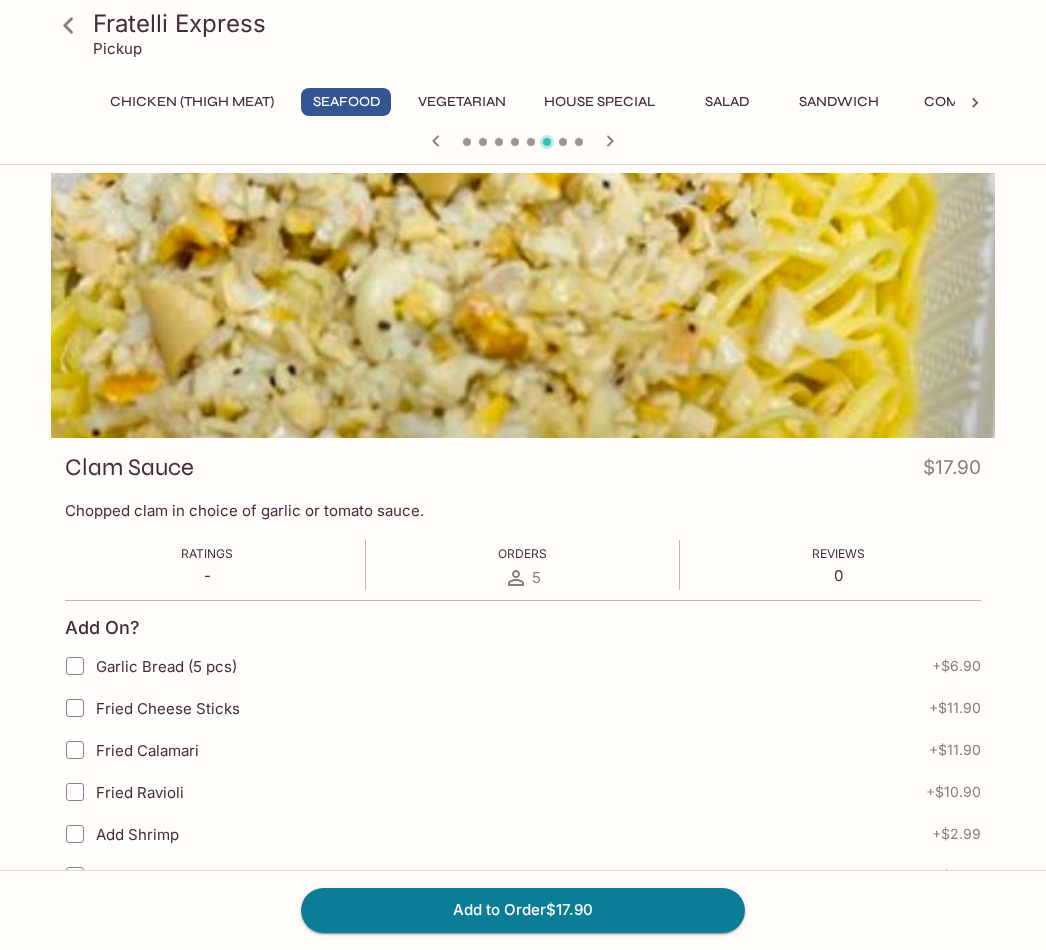 click 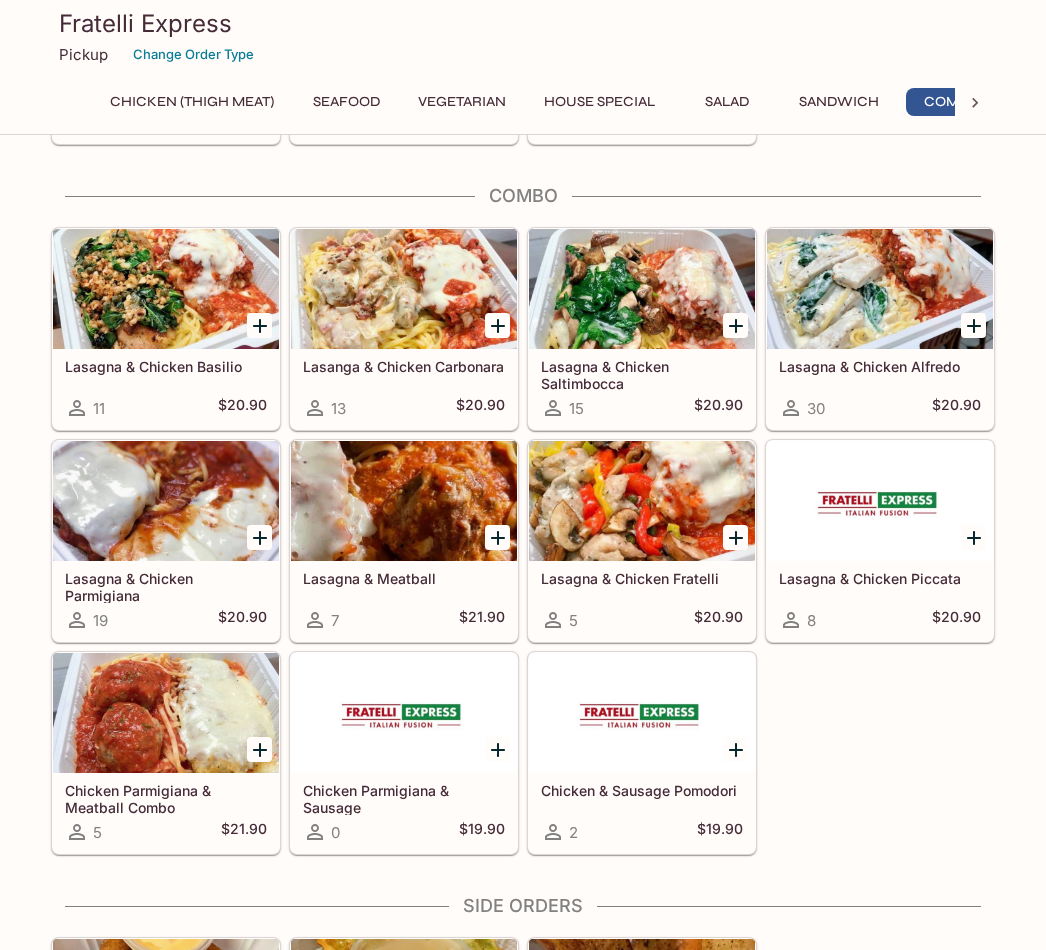 scroll, scrollTop: 3220, scrollLeft: 0, axis: vertical 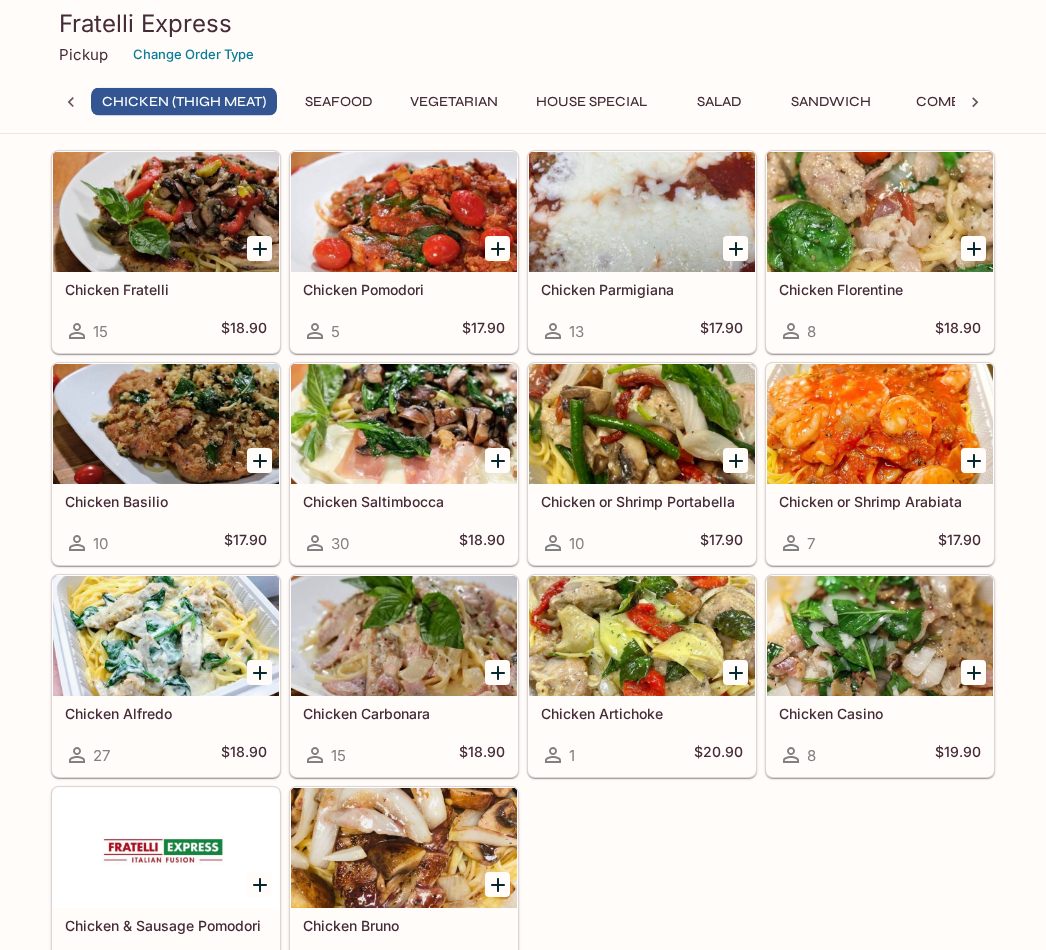click on "House Special" at bounding box center (591, 102) 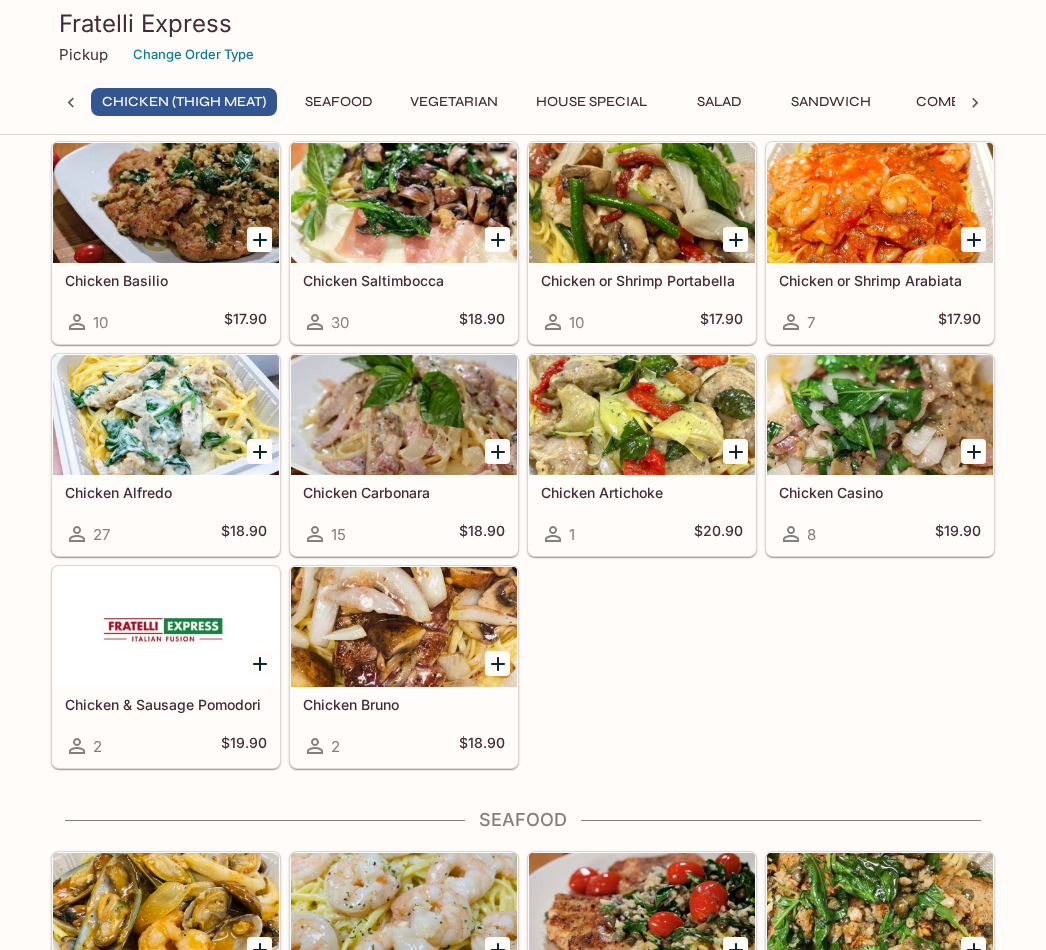 scroll, scrollTop: 275, scrollLeft: 0, axis: vertical 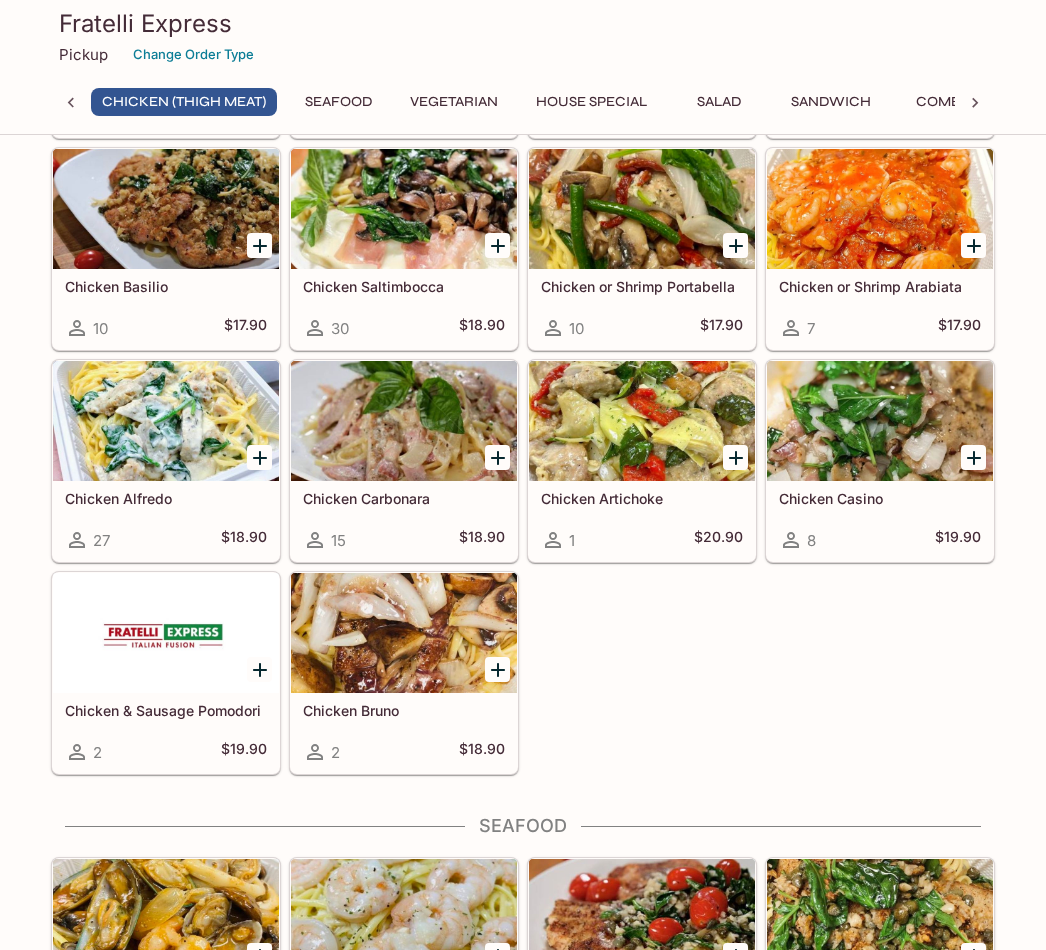 click at bounding box center (404, 421) 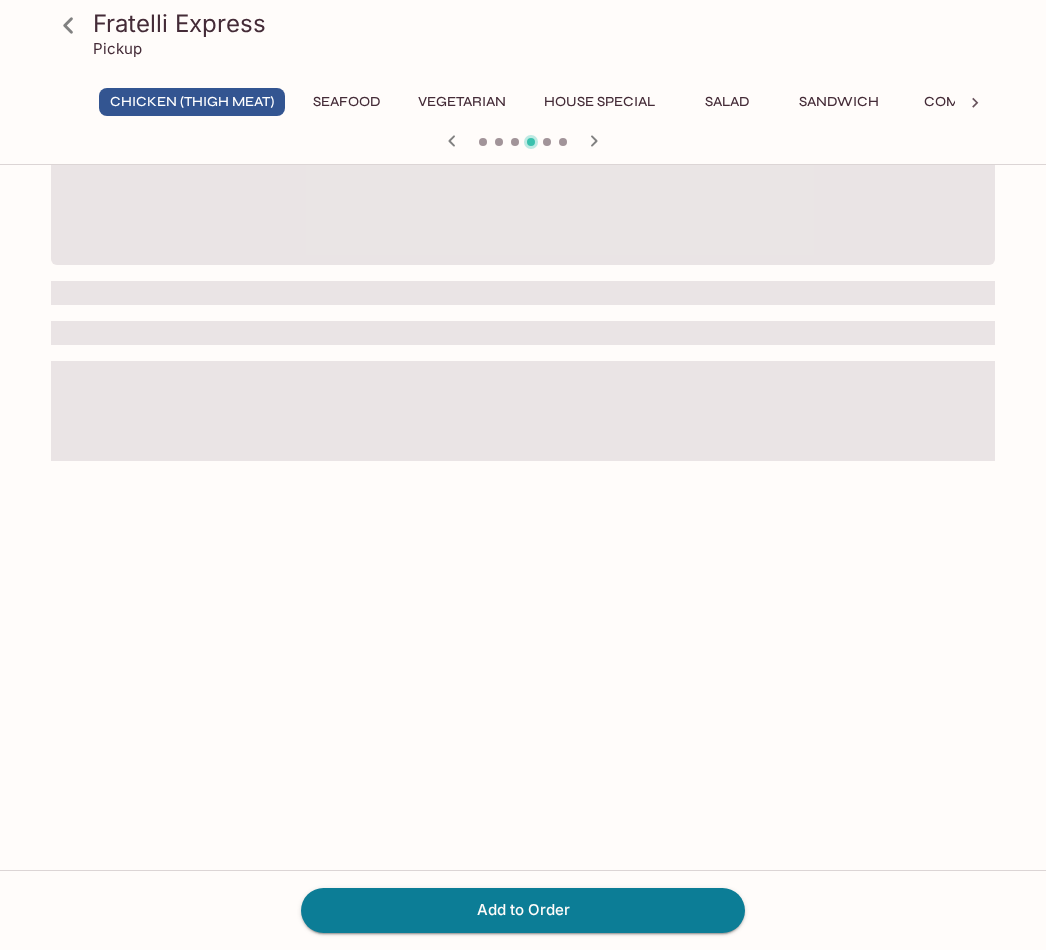 scroll, scrollTop: 0, scrollLeft: 0, axis: both 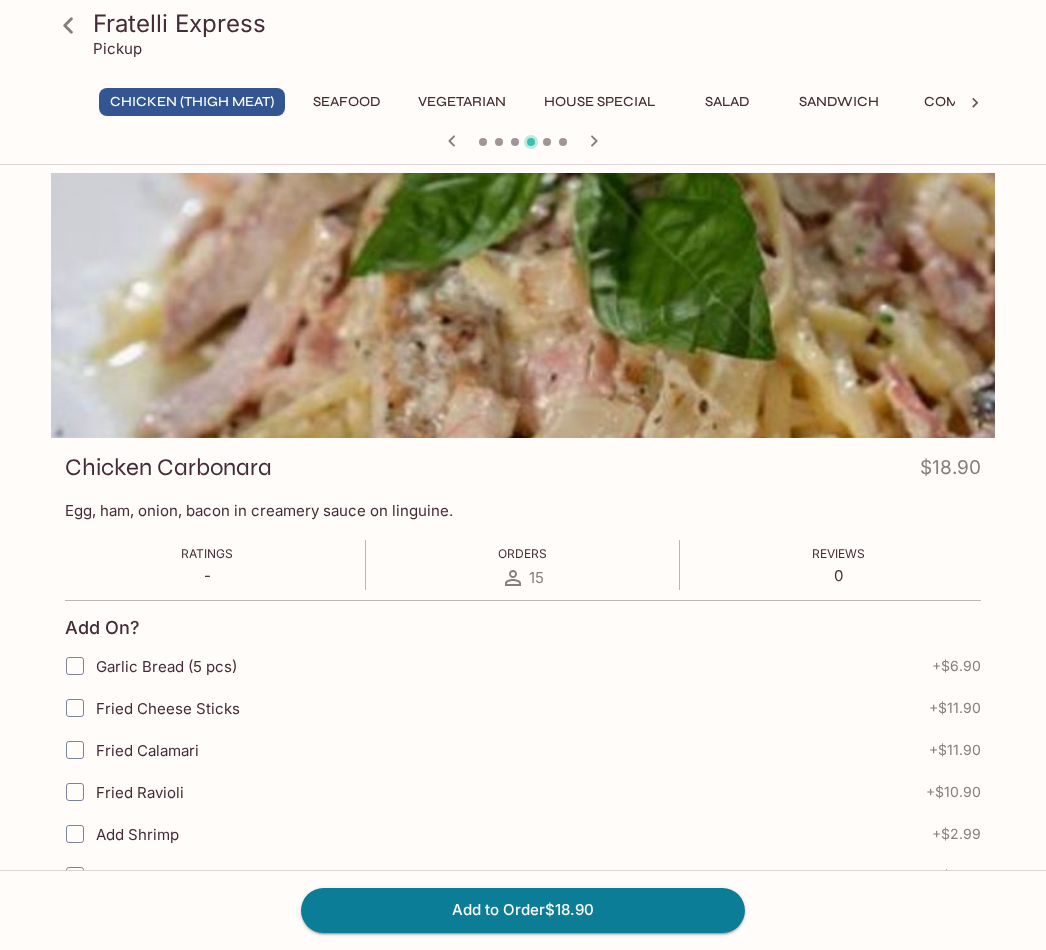 click at bounding box center [523, 305] 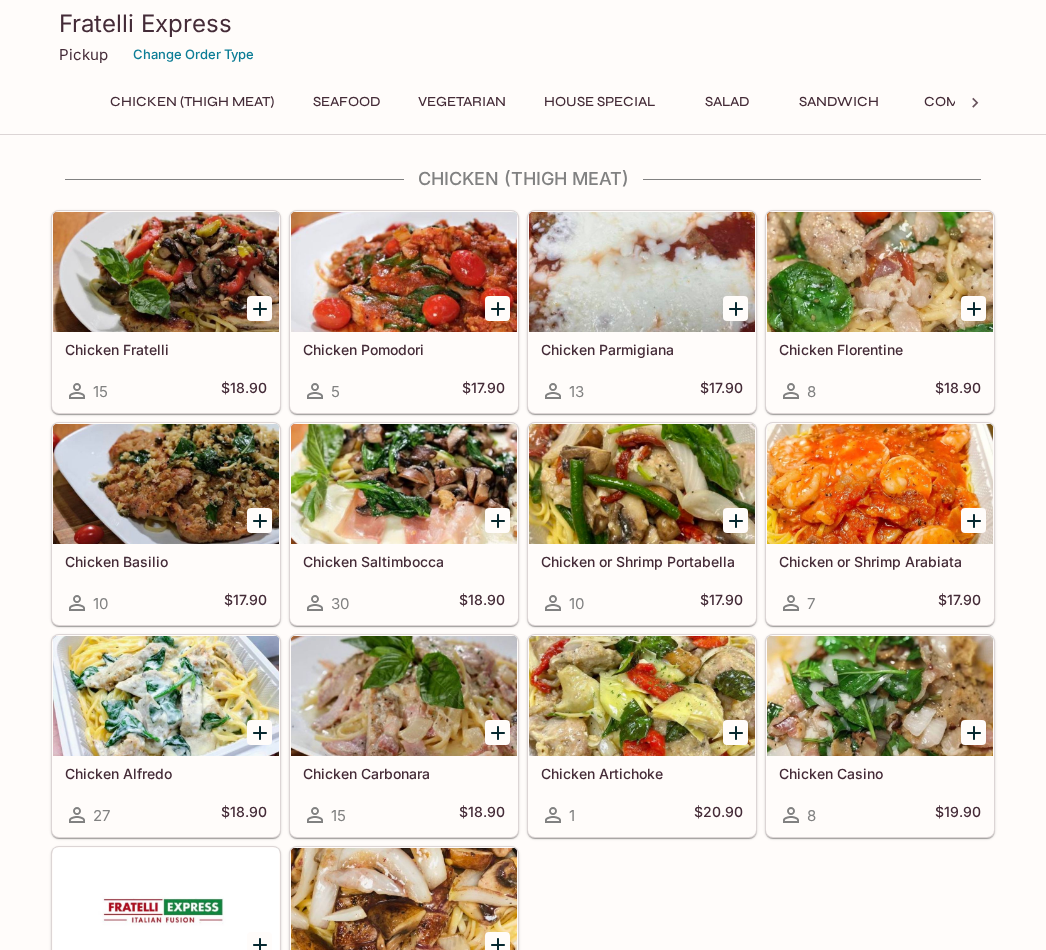 click on "Sandwich" at bounding box center [839, 102] 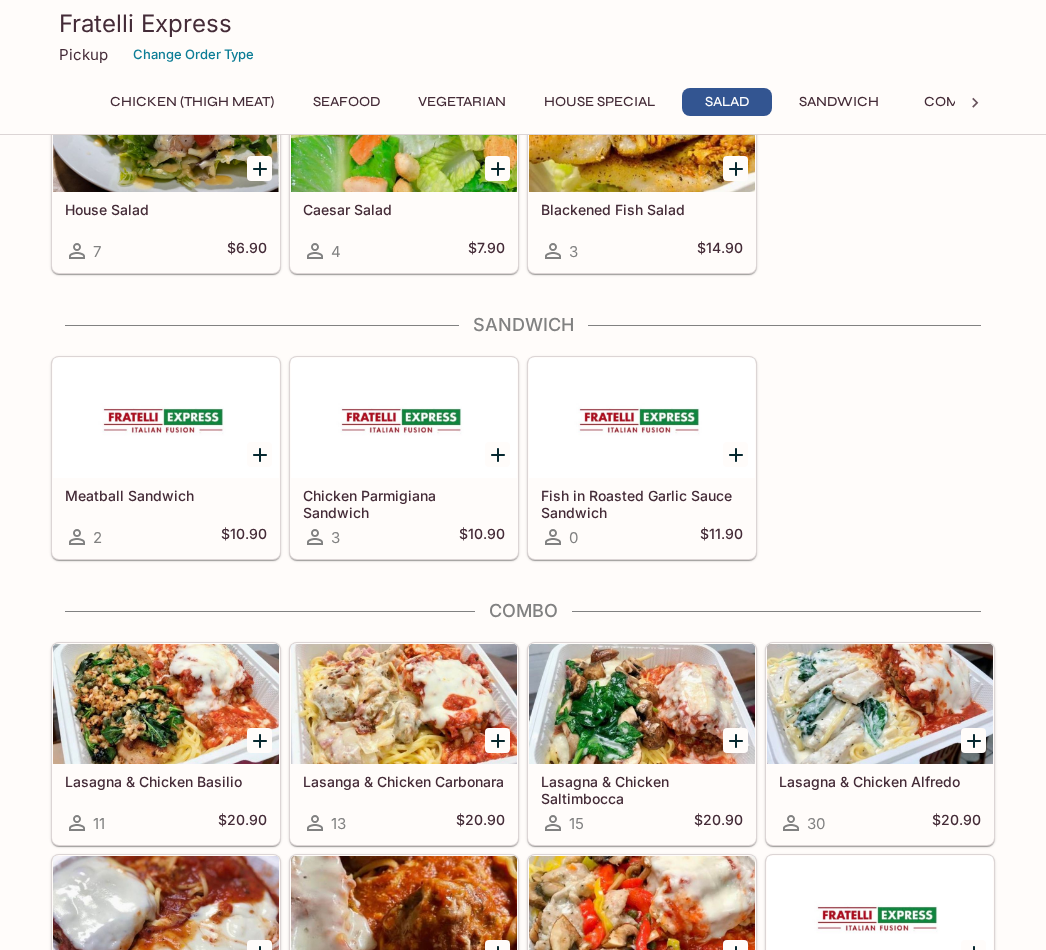 scroll, scrollTop: 2767, scrollLeft: 0, axis: vertical 